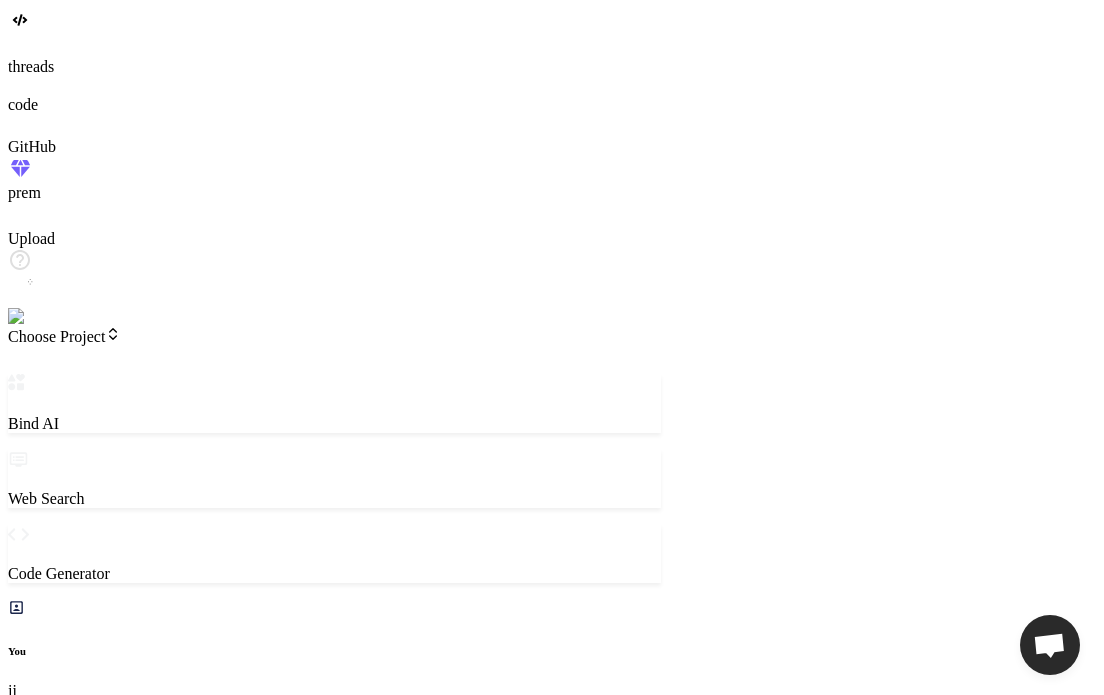 scroll, scrollTop: 0, scrollLeft: 0, axis: both 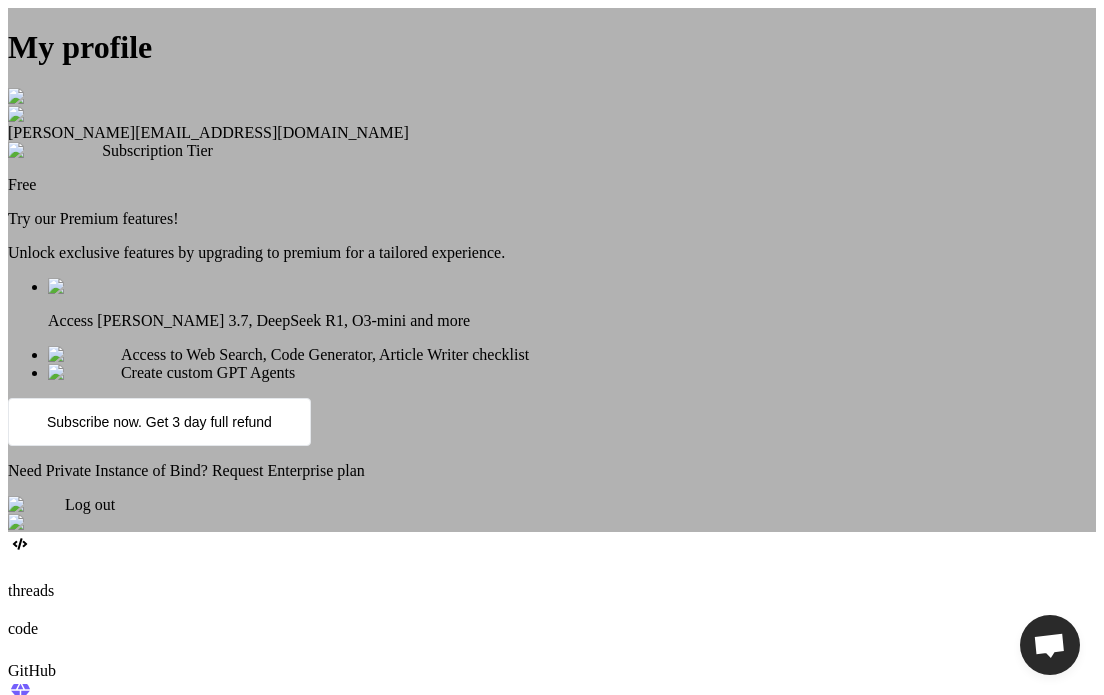 click on "Log out" at bounding box center [90, 504] 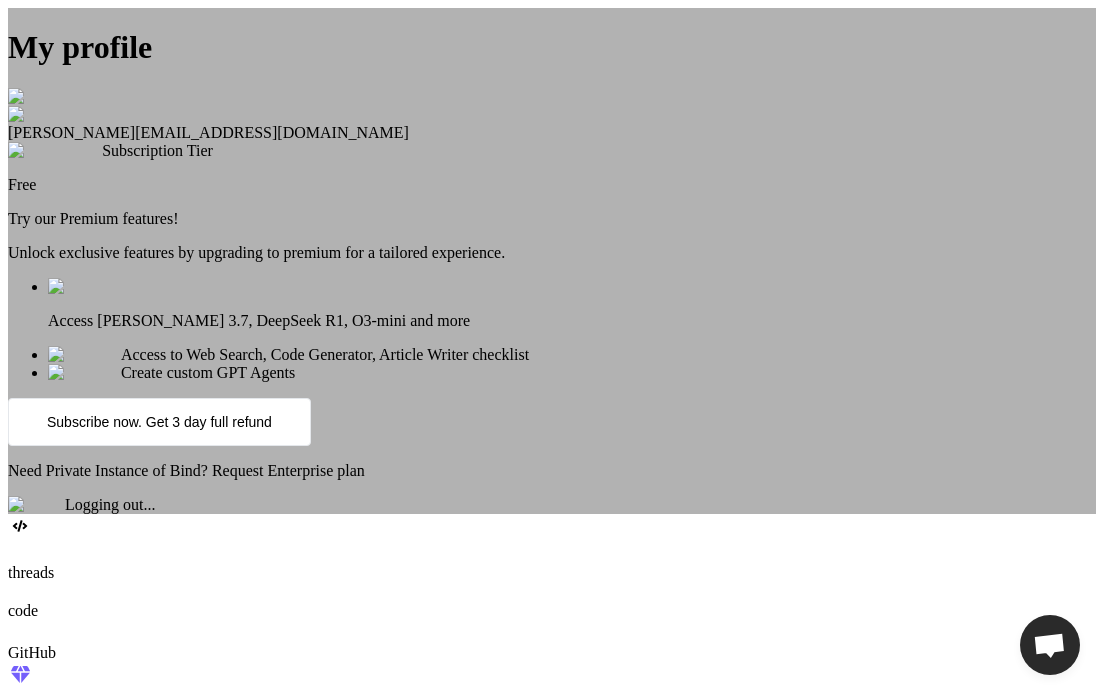 type on "x" 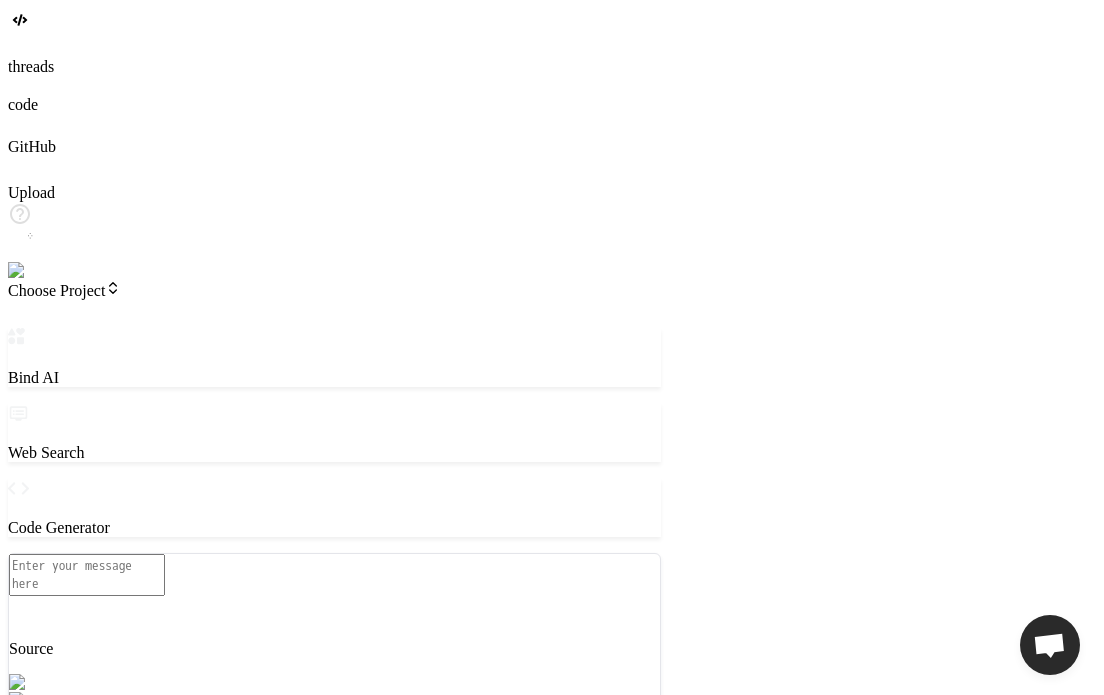 scroll, scrollTop: 403, scrollLeft: 0, axis: vertical 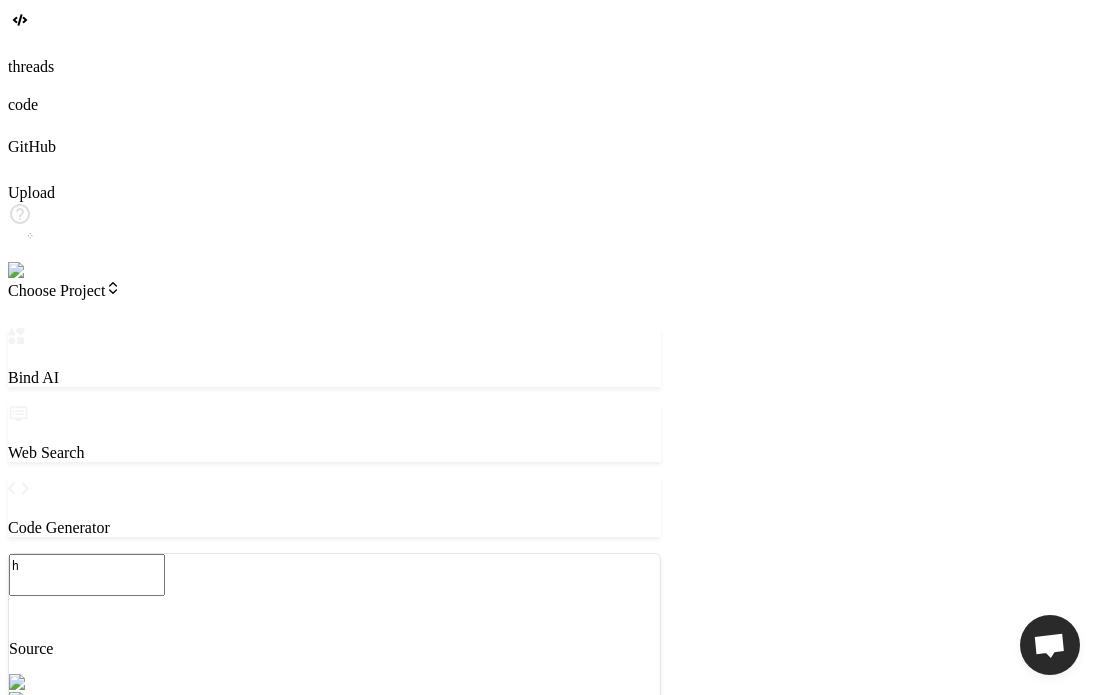 type on "hi" 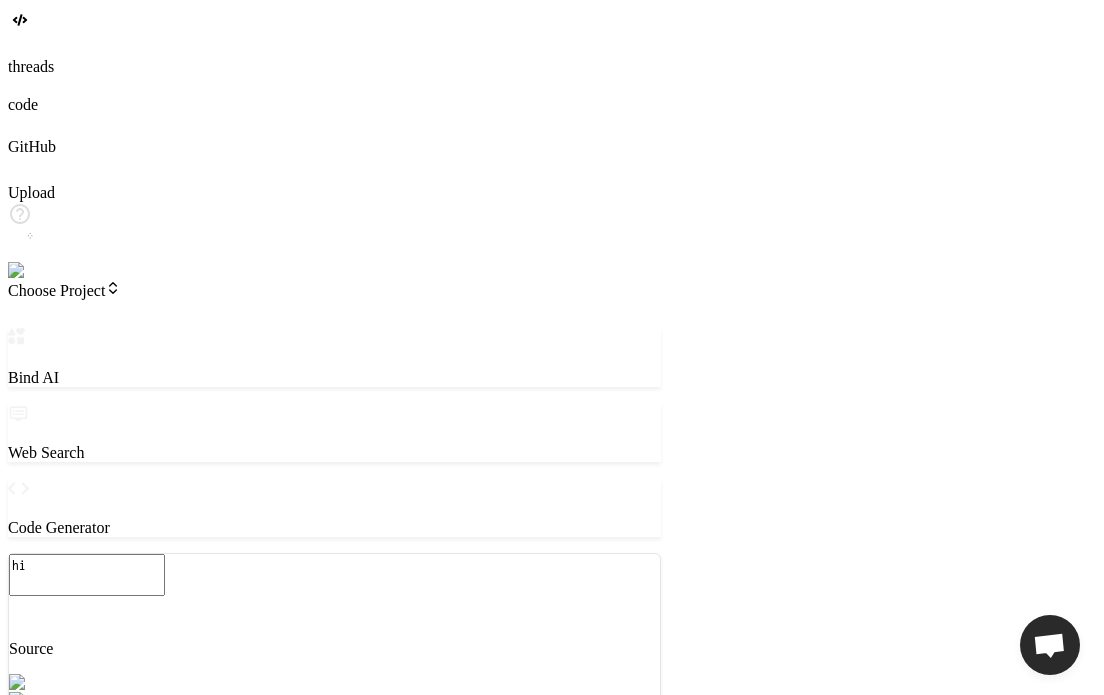 type on "x" 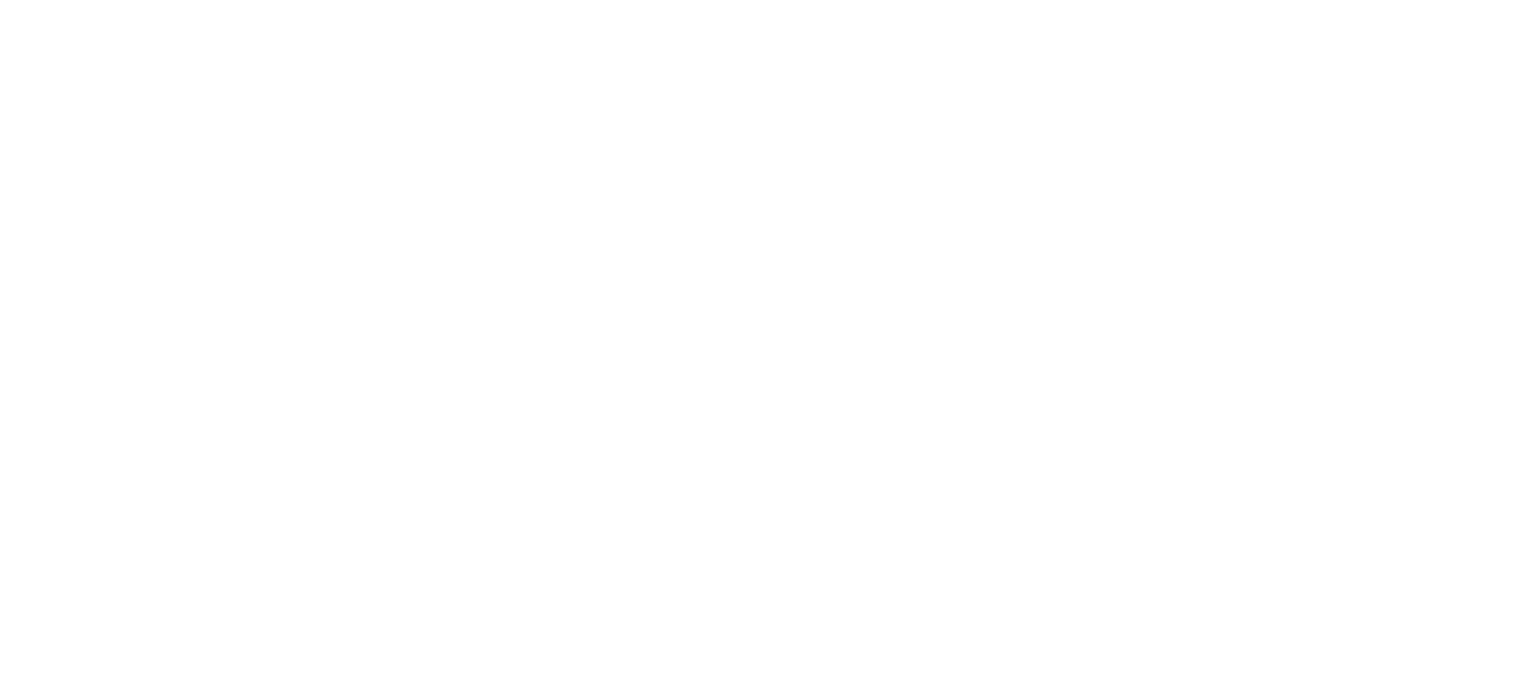 scroll, scrollTop: 0, scrollLeft: 0, axis: both 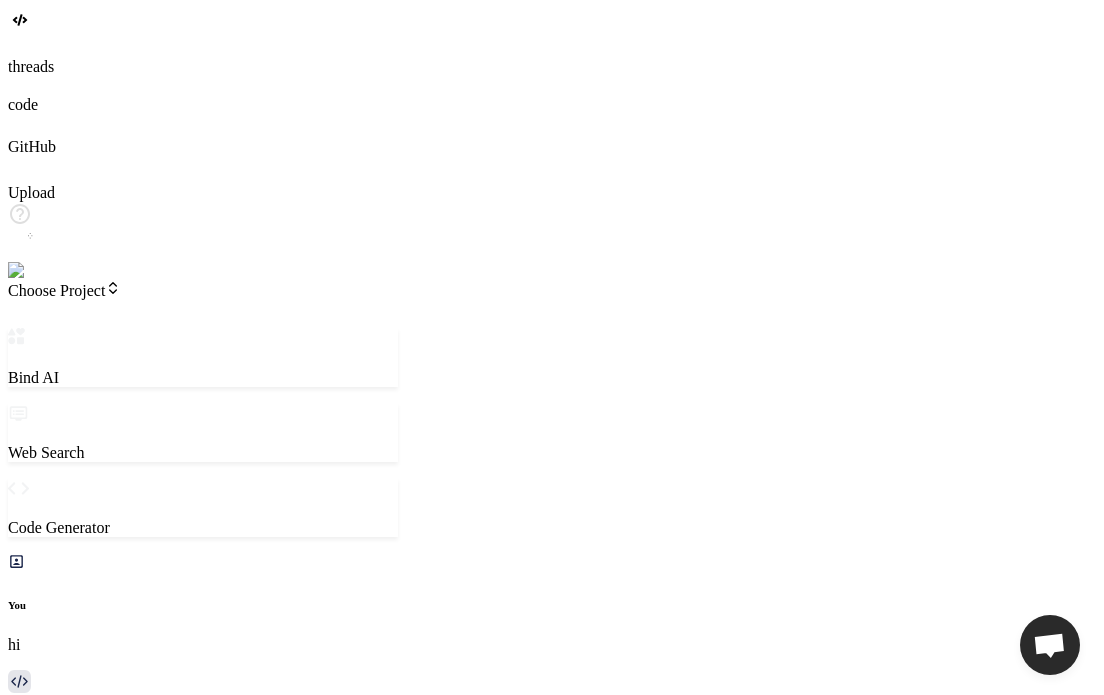 click on "Bind AI Web Search Created with Pixso. Code Generator You hi Bind AI ‌ ‌ ‌ ‌ Create a Free Account to generate the response   View all Features Sign Up Source   Claude 4 S.. Agent Mode. When this toggle is activated, AI automatically makes decisions, reasons, creates files, and runs terminal commands. Almost full autopilot. Created with Bind Always check its answers. Privacy  in Bind Always double-check its answers. Your   privacy  in Bind" at bounding box center [203, 651] 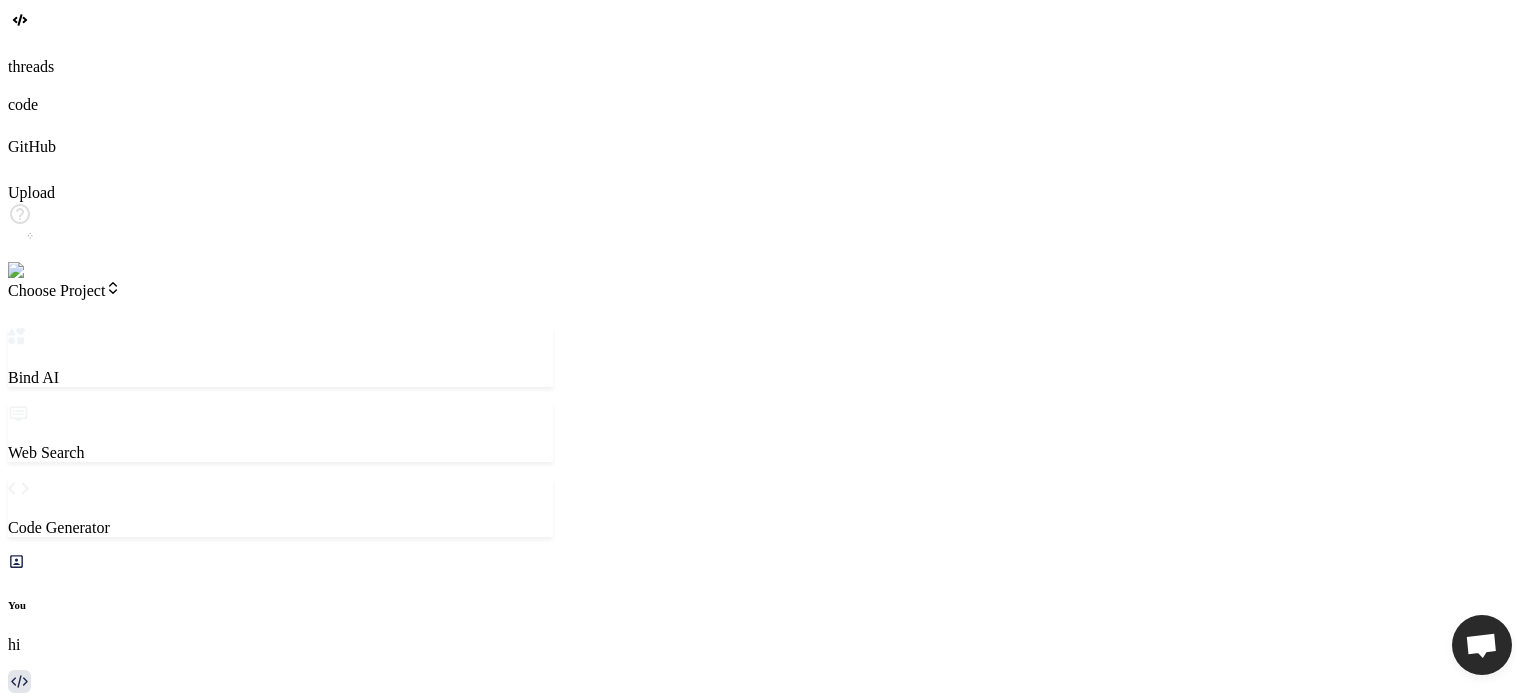 click on "You hi Bind AI ‌ ‌ ‌ ‌" at bounding box center (280, 724) 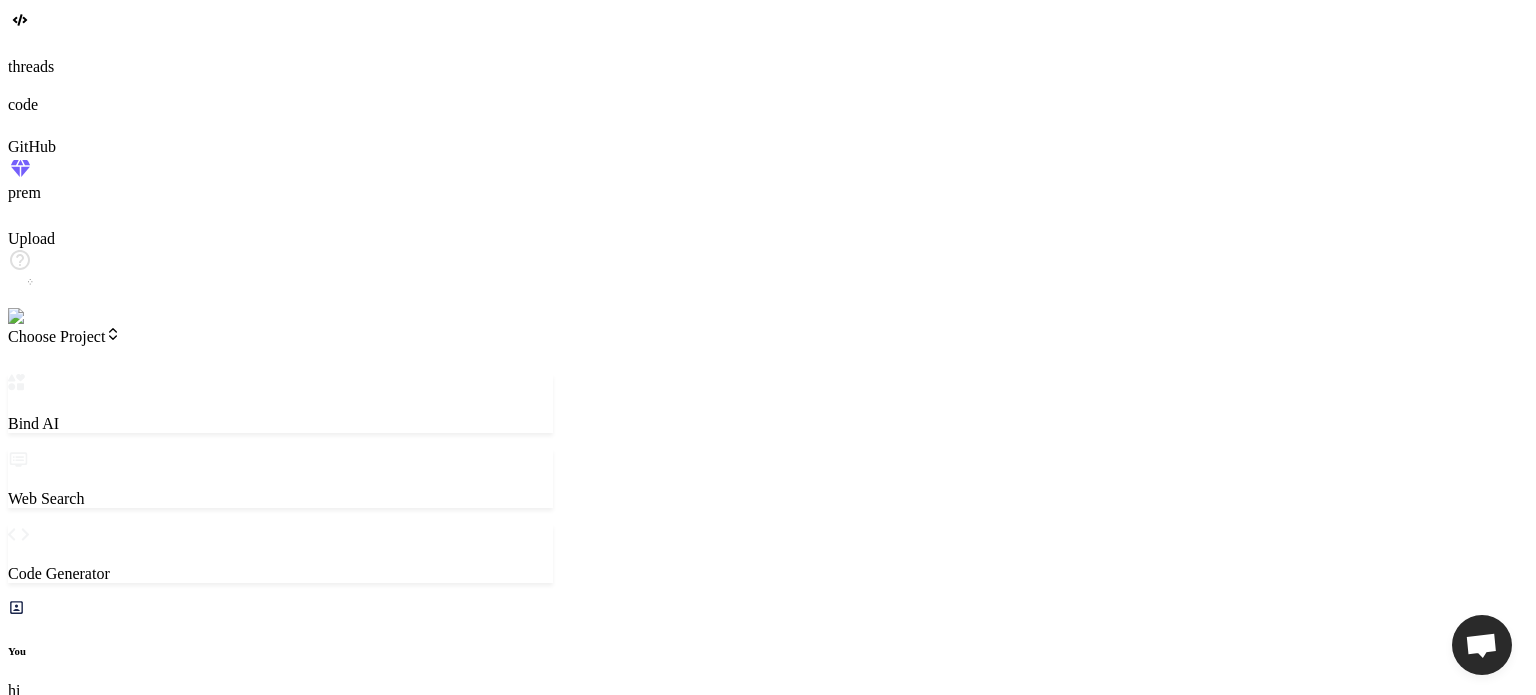 type on "x" 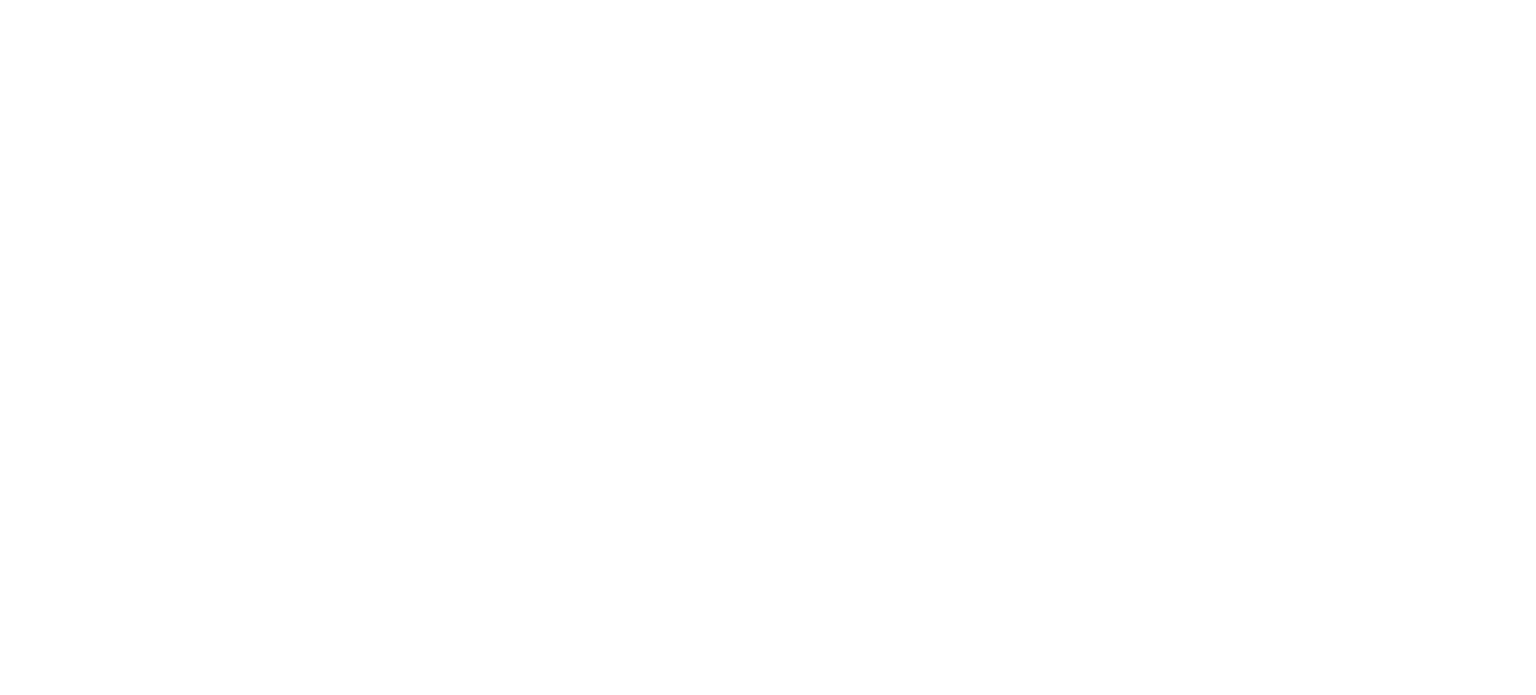 scroll, scrollTop: 0, scrollLeft: 0, axis: both 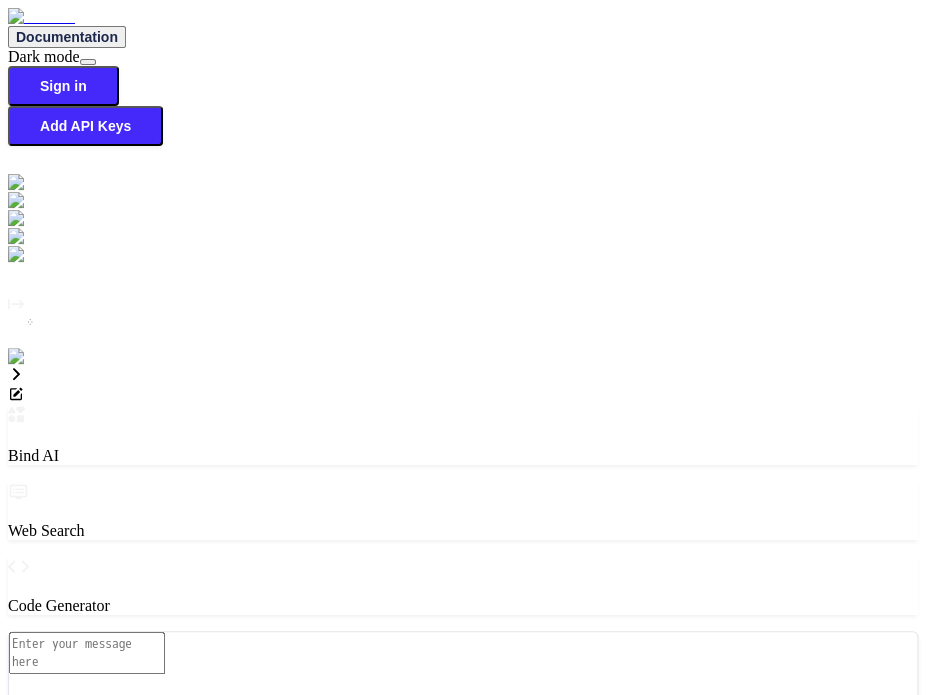 click at bounding box center [32, 1146] 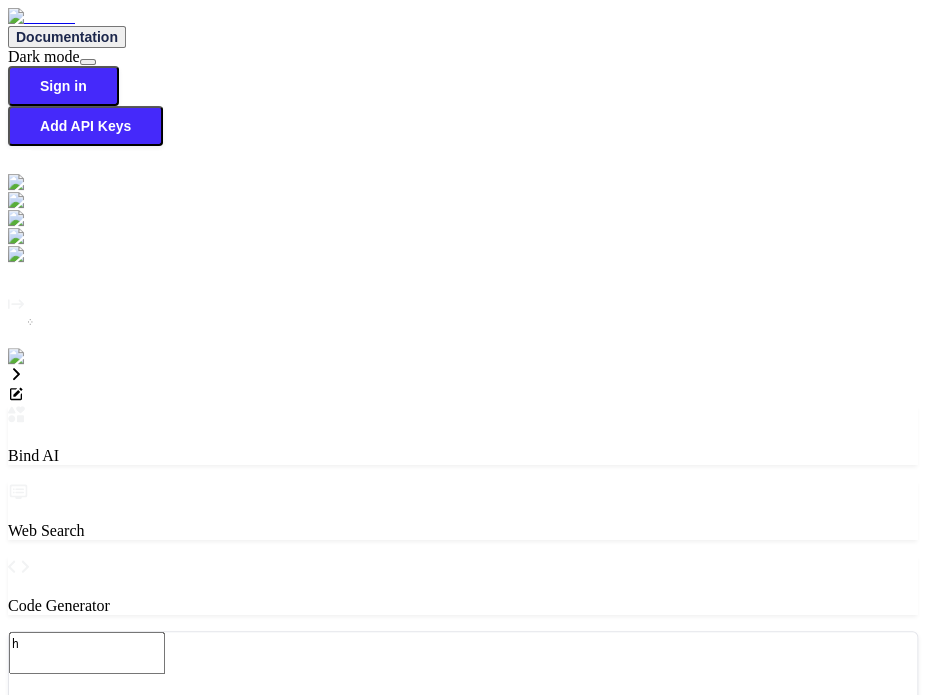 type on "hi" 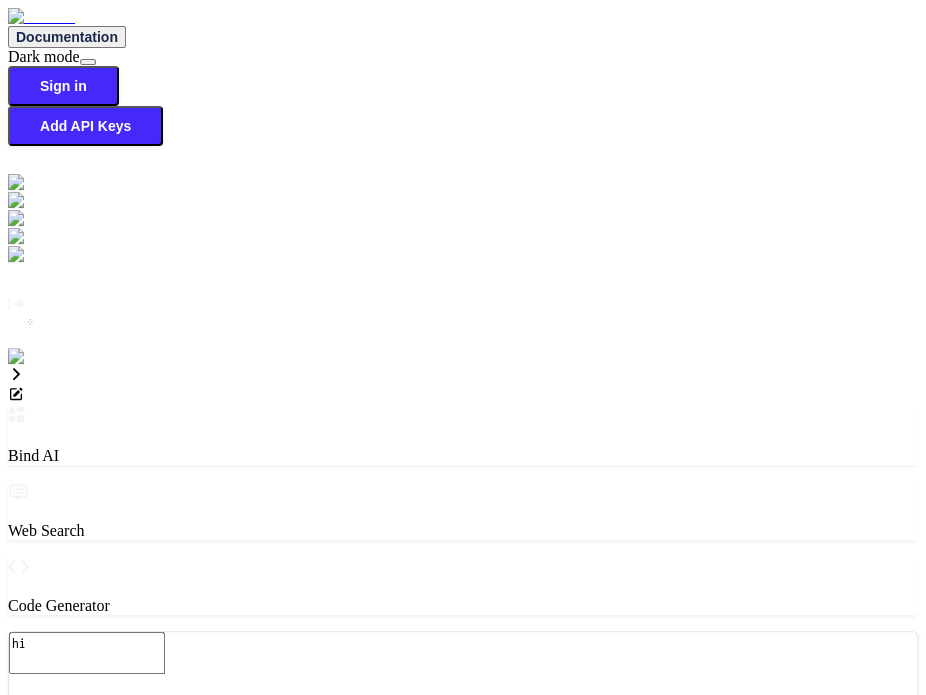 type 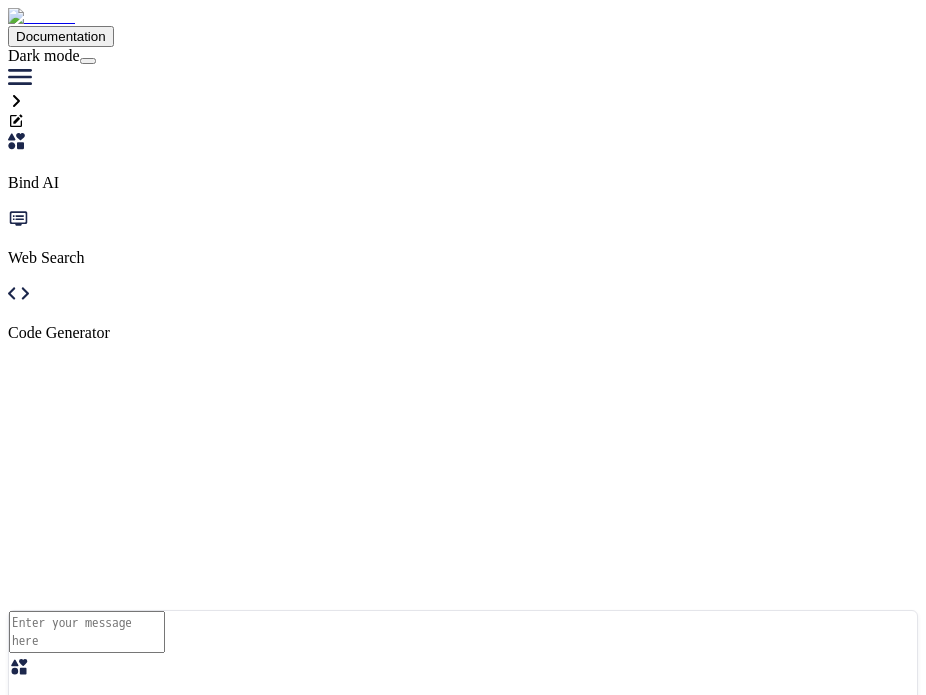 scroll, scrollTop: 0, scrollLeft: 0, axis: both 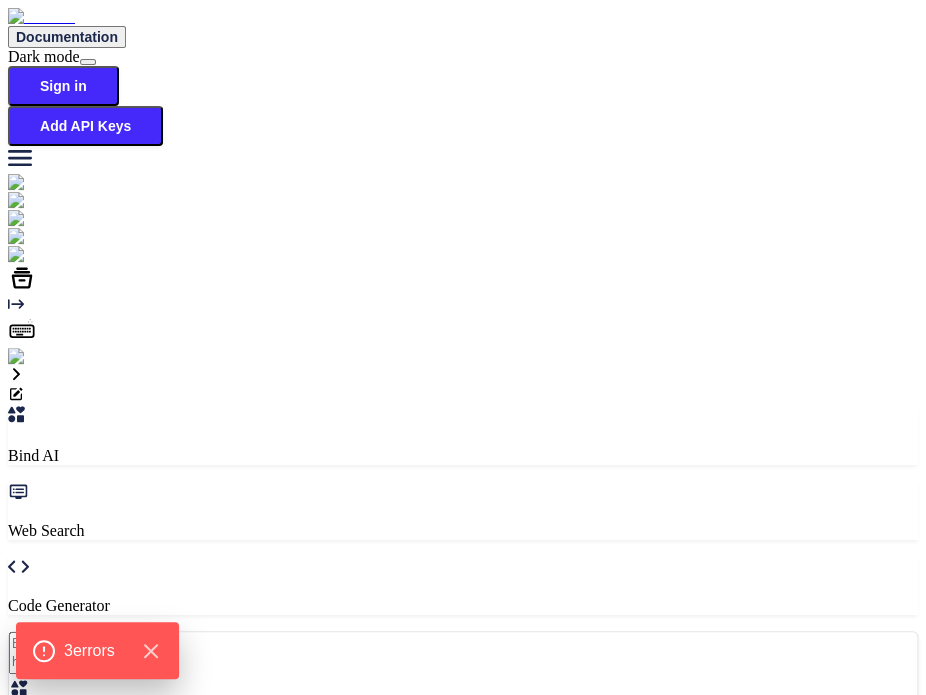 type on "x" 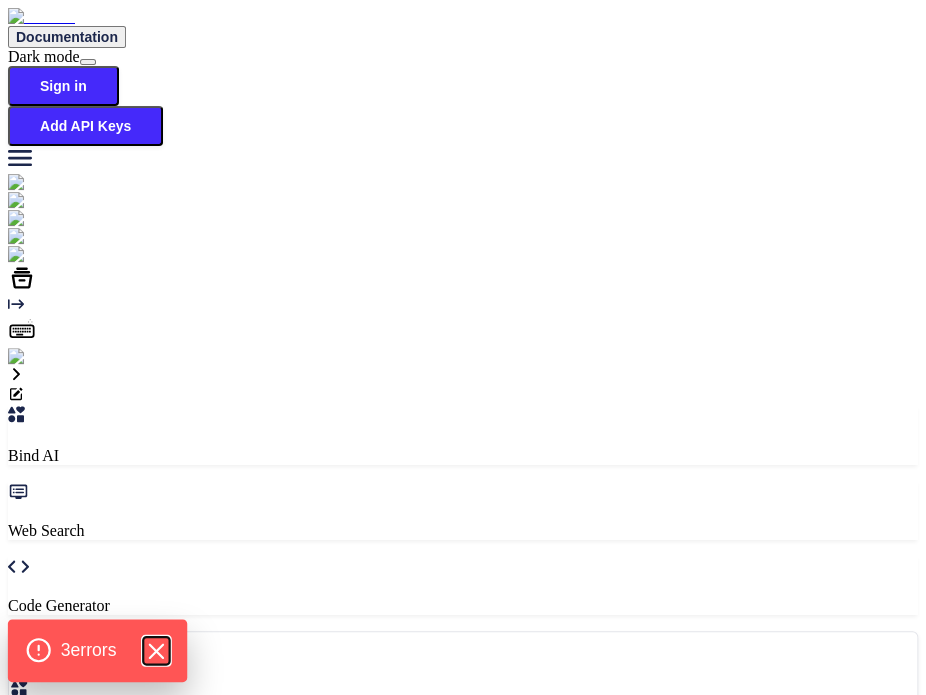 click 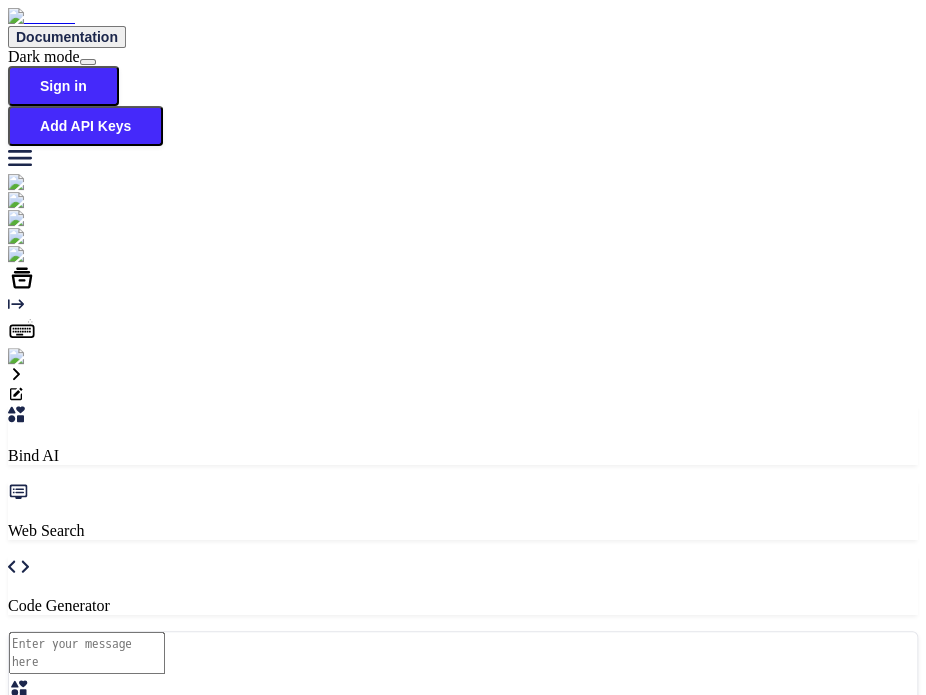 click at bounding box center [87, 653] 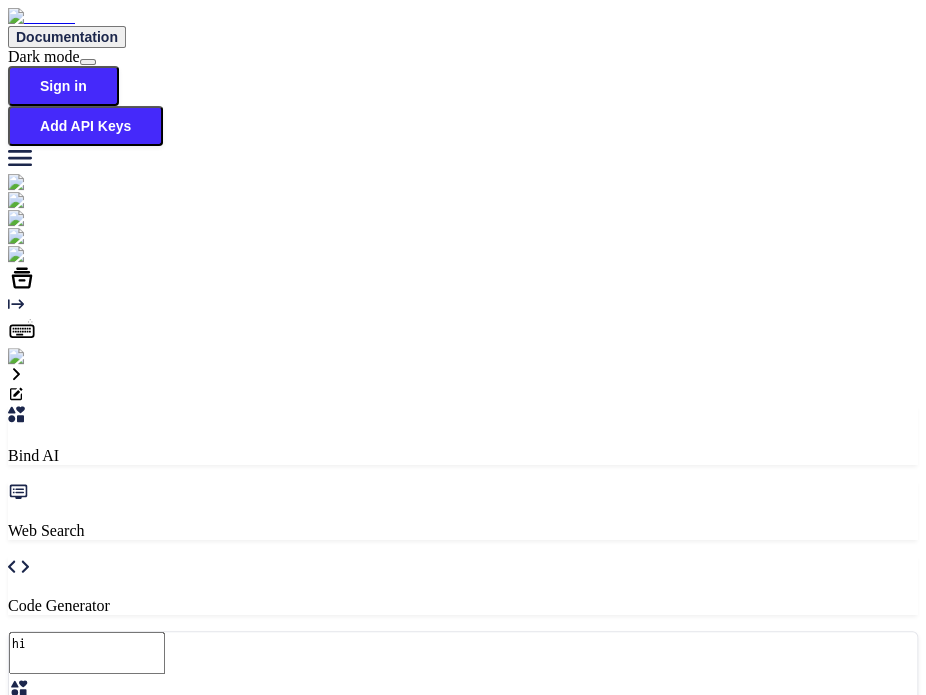 type on "hi" 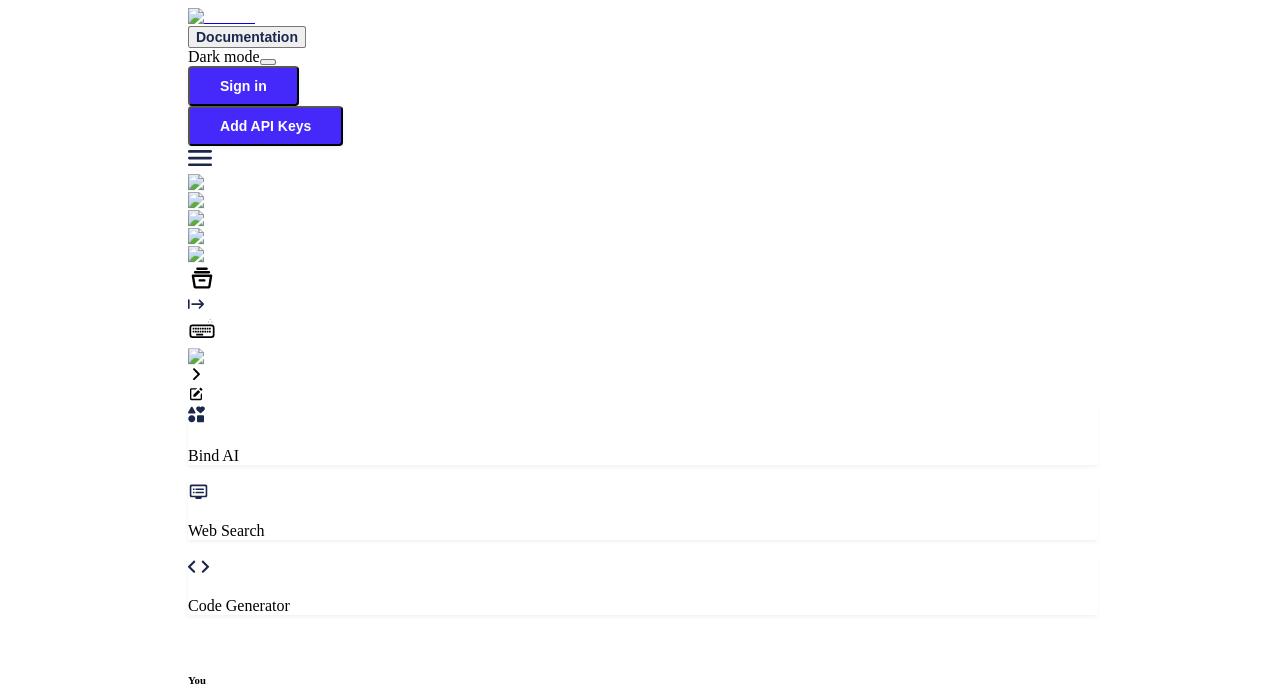 scroll, scrollTop: 7, scrollLeft: 0, axis: vertical 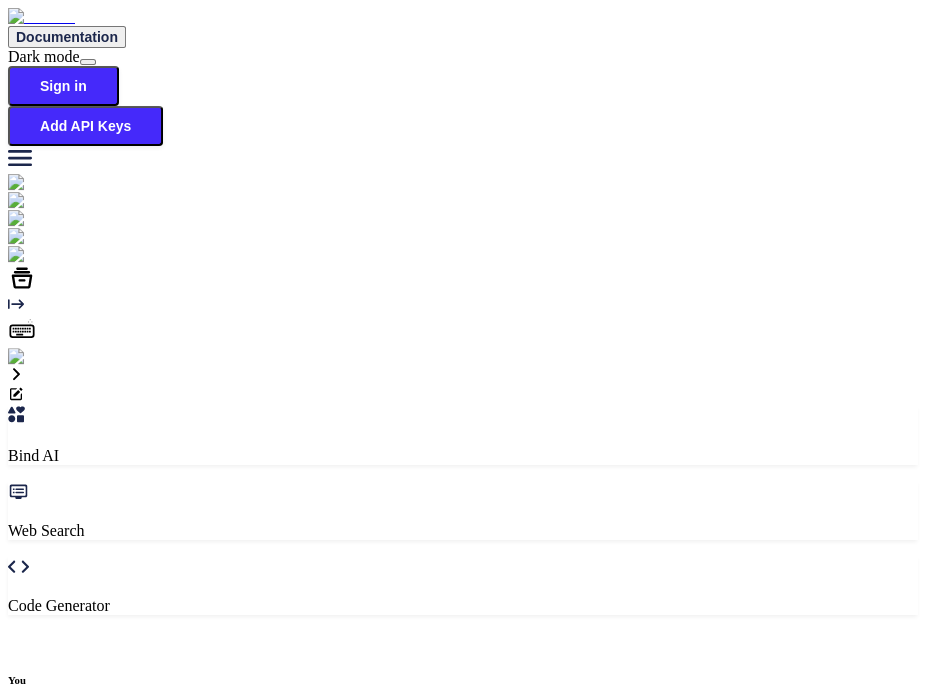 click at bounding box center [88, 62] 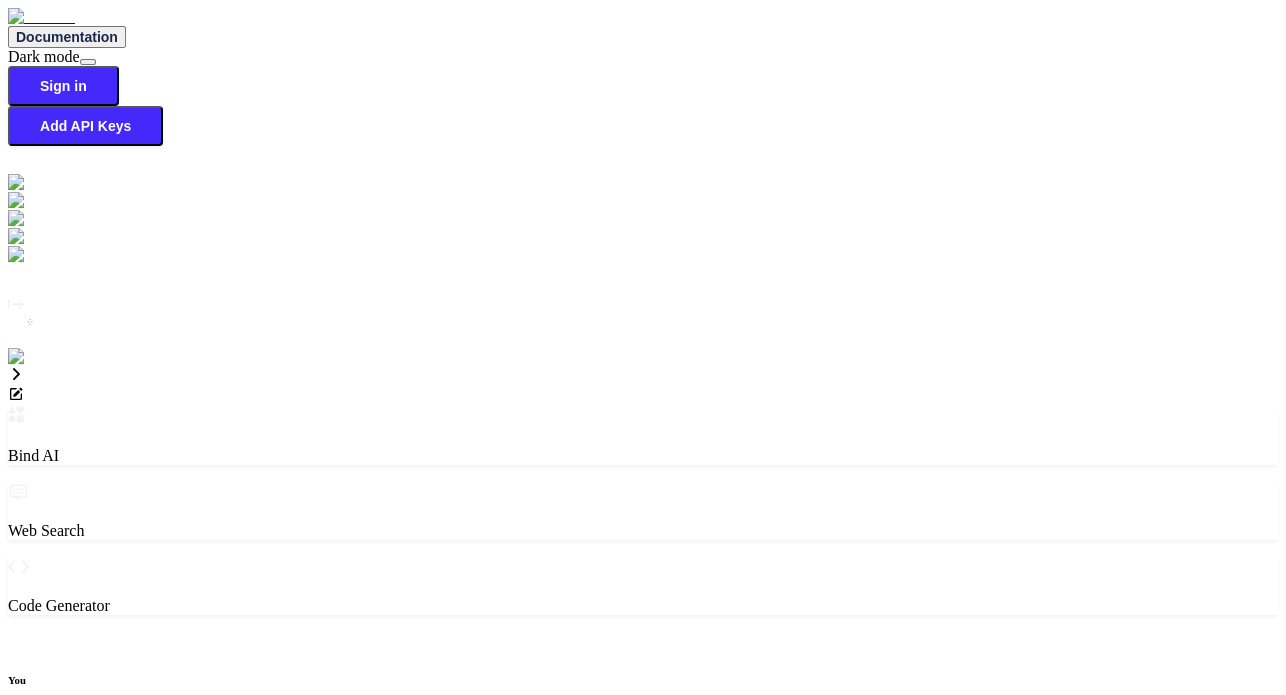 click at bounding box center [88, 62] 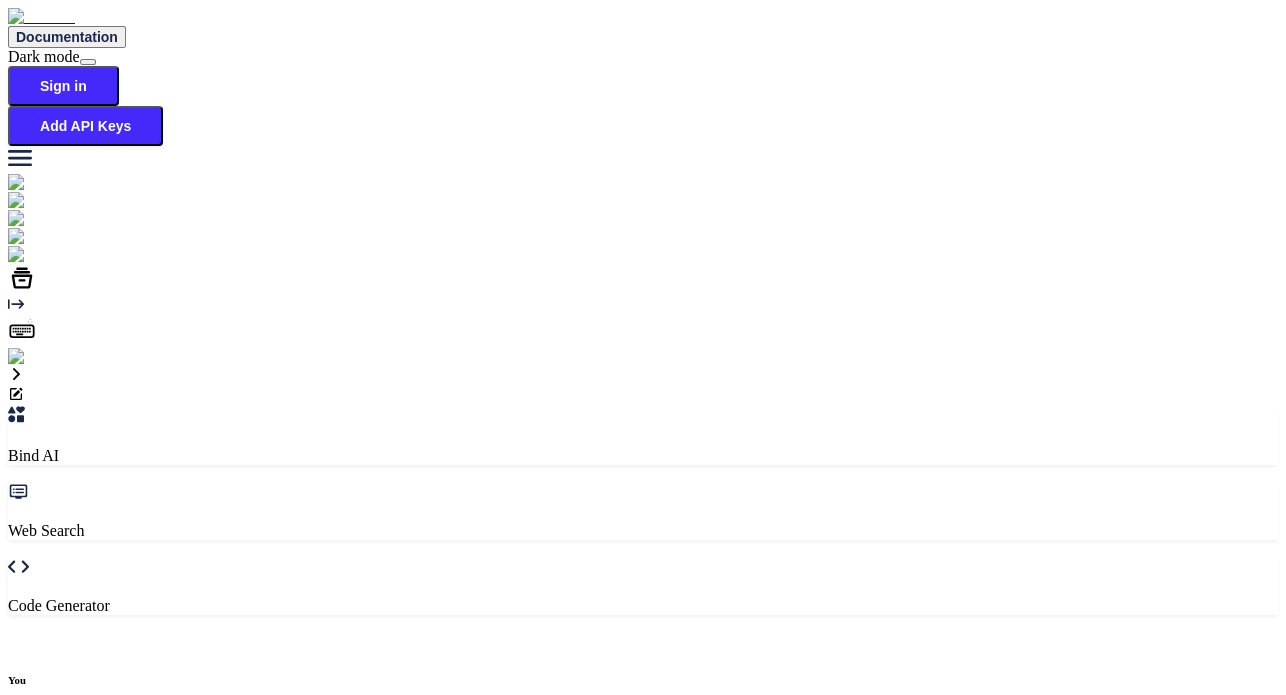 type 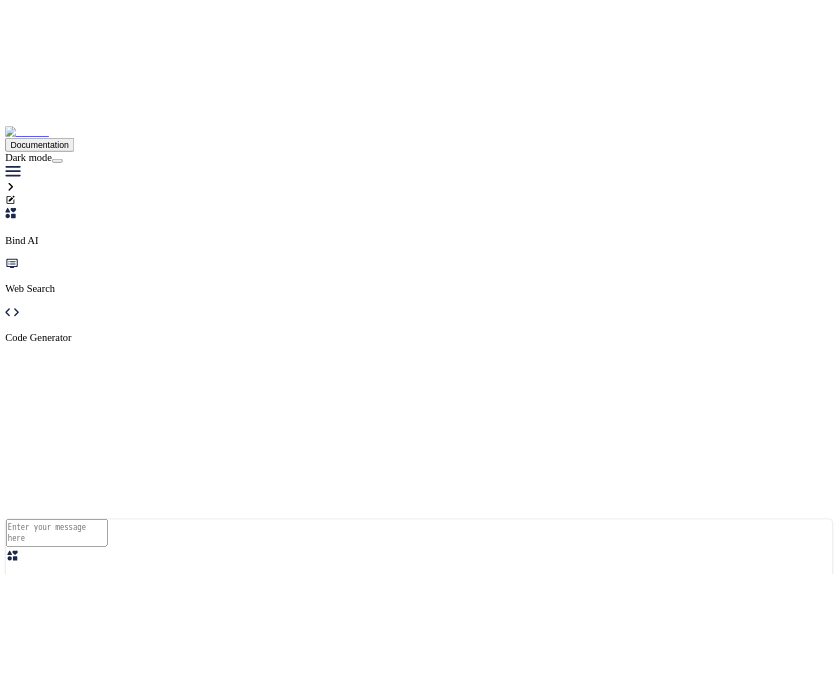 scroll, scrollTop: 0, scrollLeft: 0, axis: both 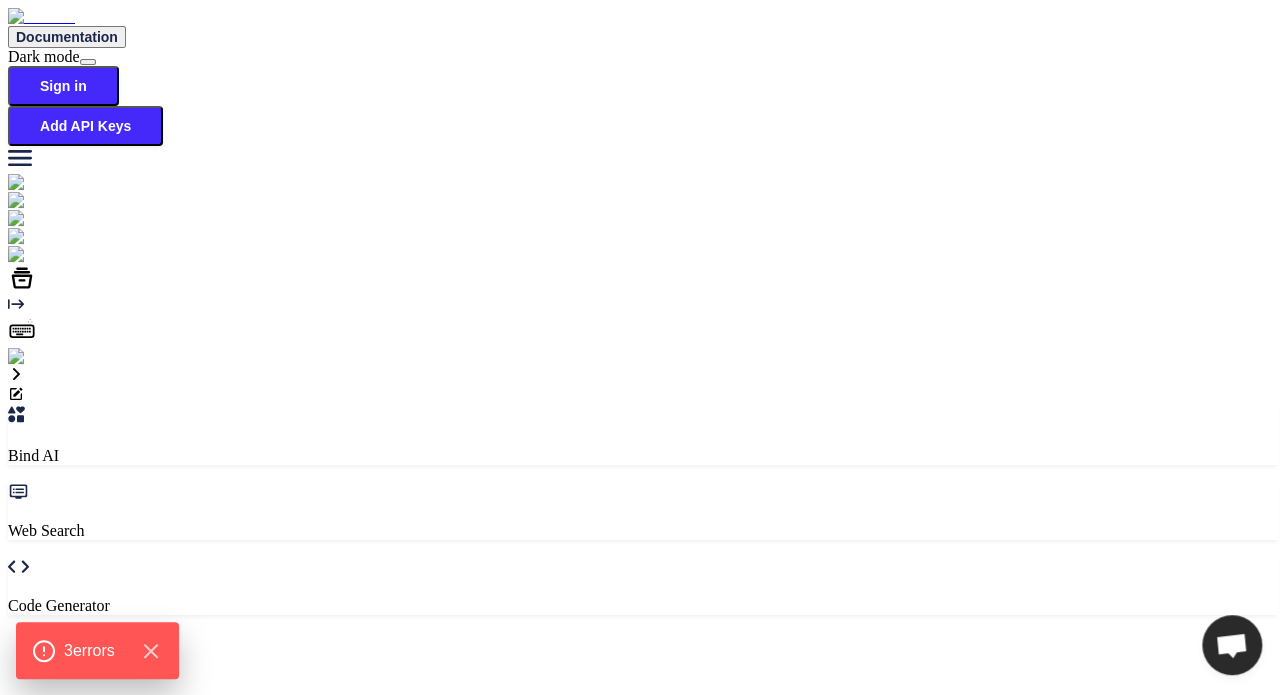 type on "x" 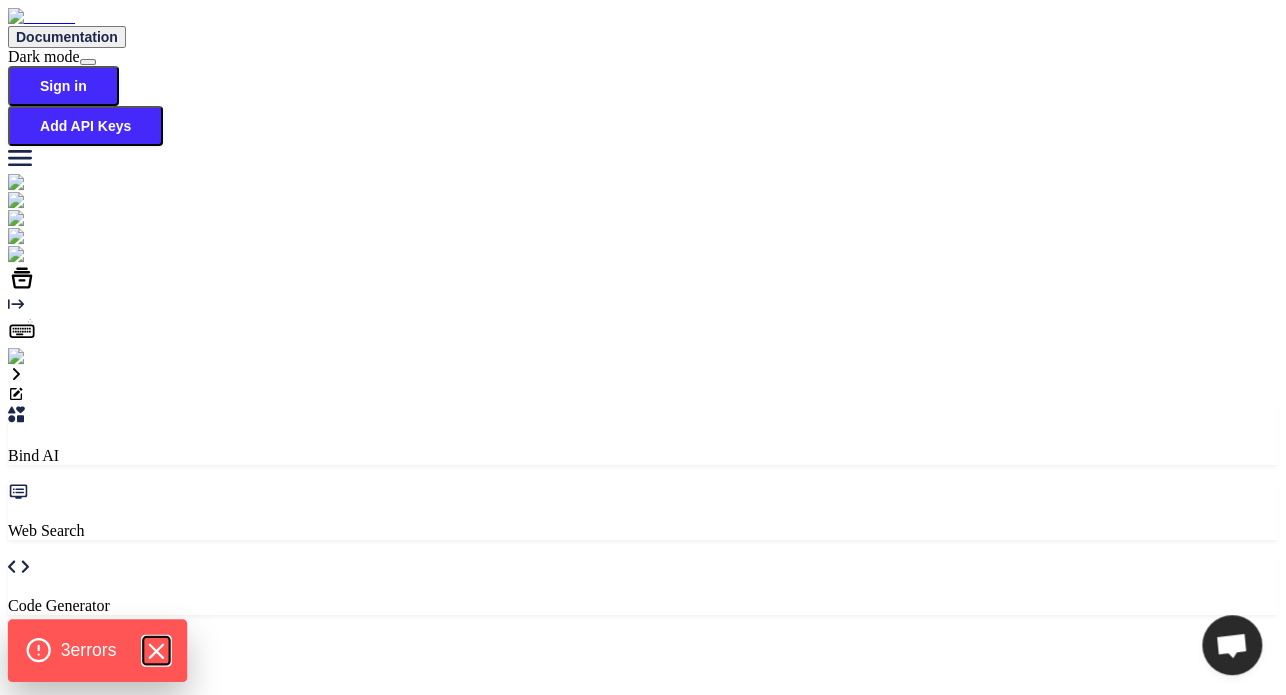click 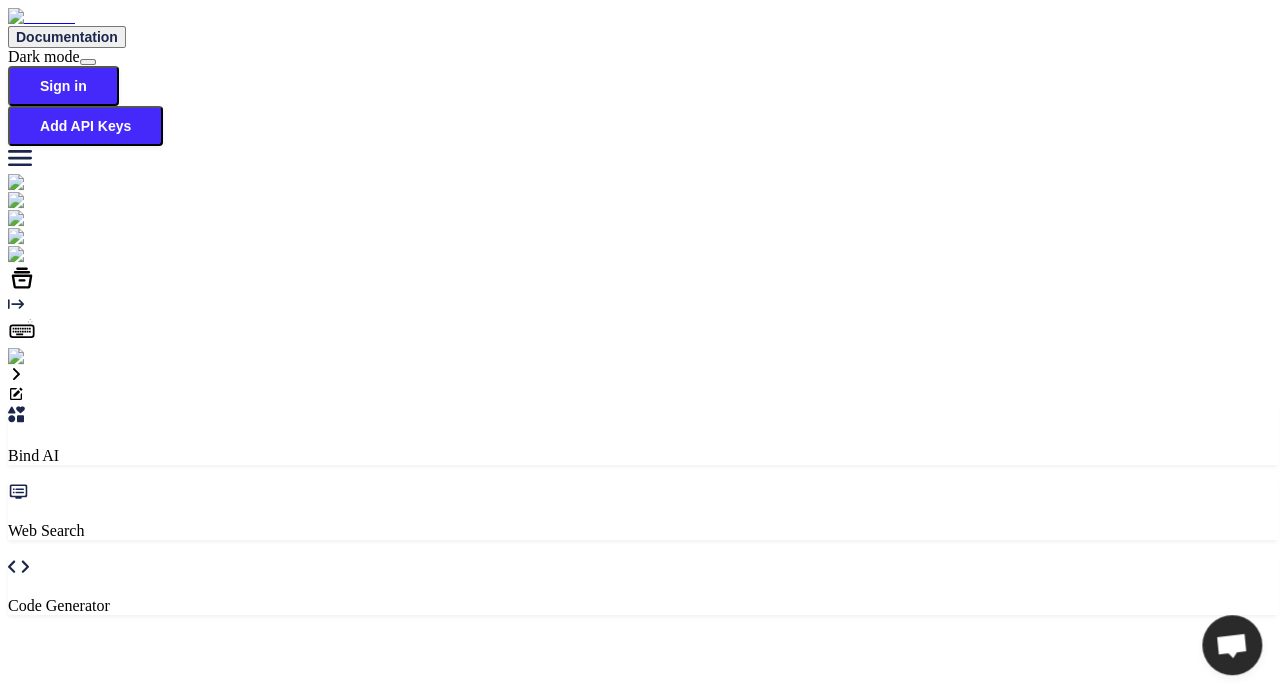 click at bounding box center [87, 905] 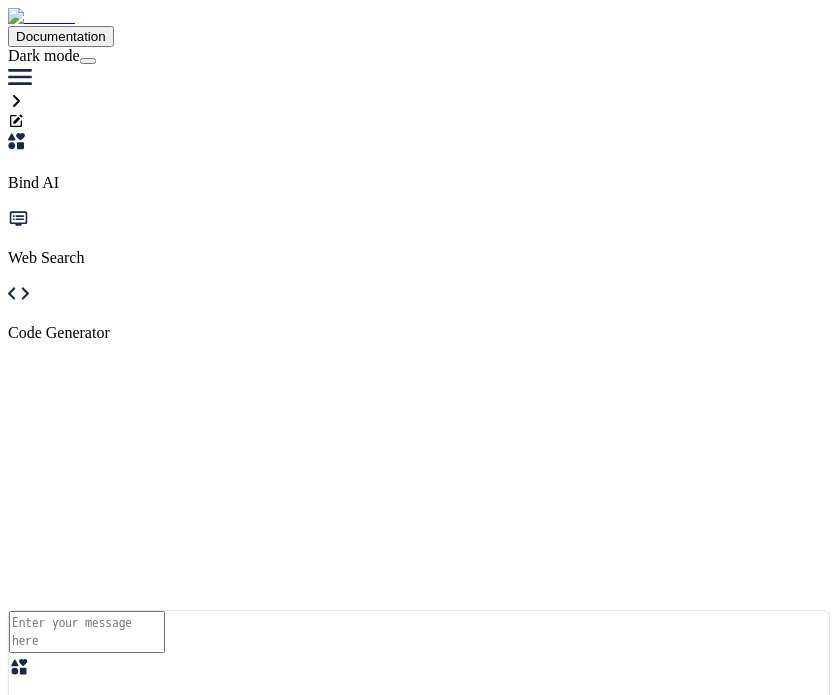 scroll, scrollTop: 0, scrollLeft: 0, axis: both 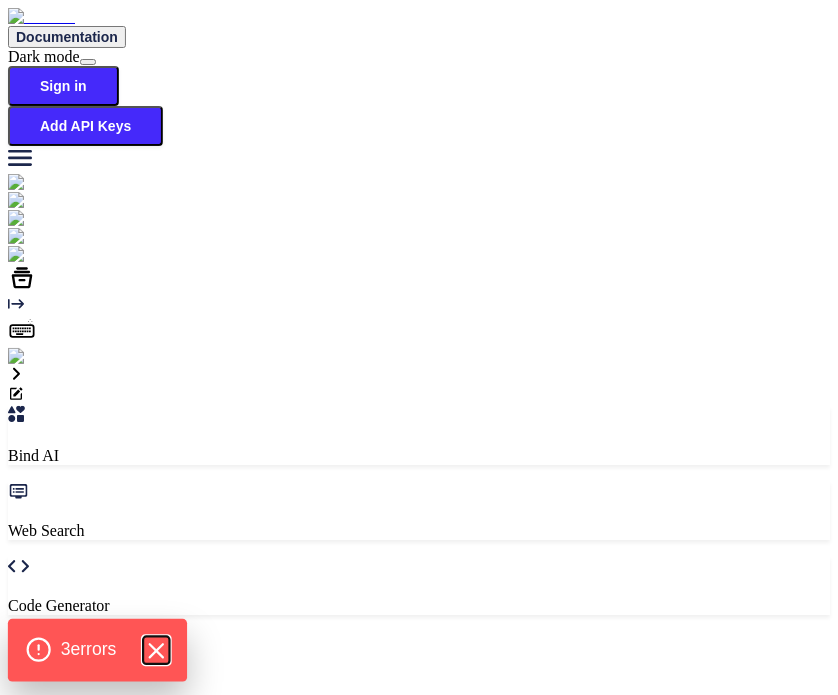 click 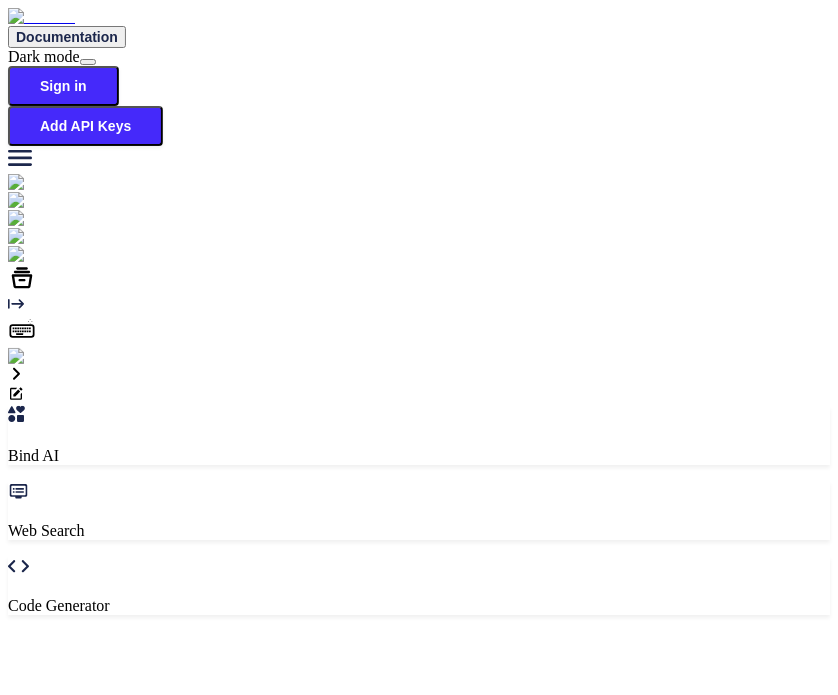 click at bounding box center [419, 376] 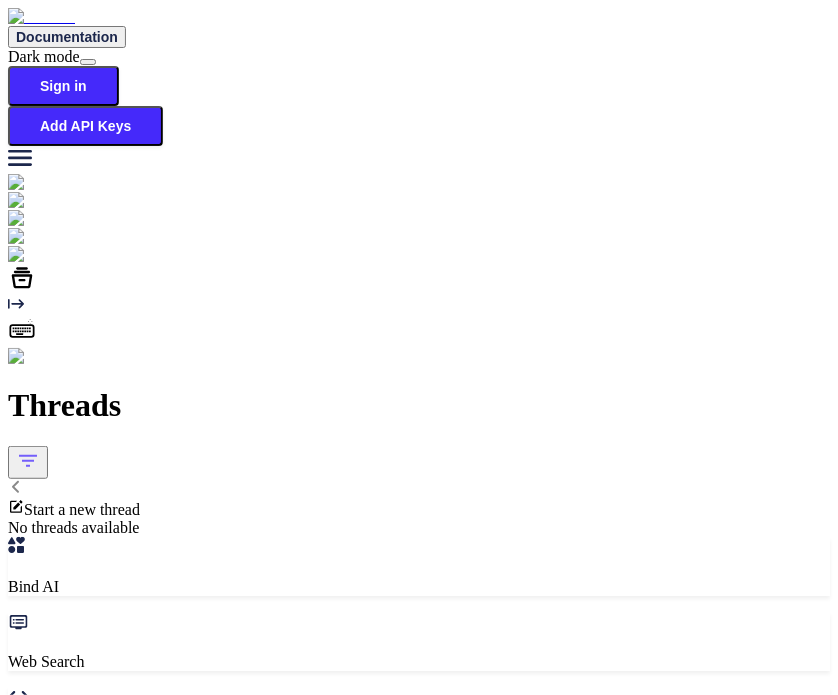 type on "x" 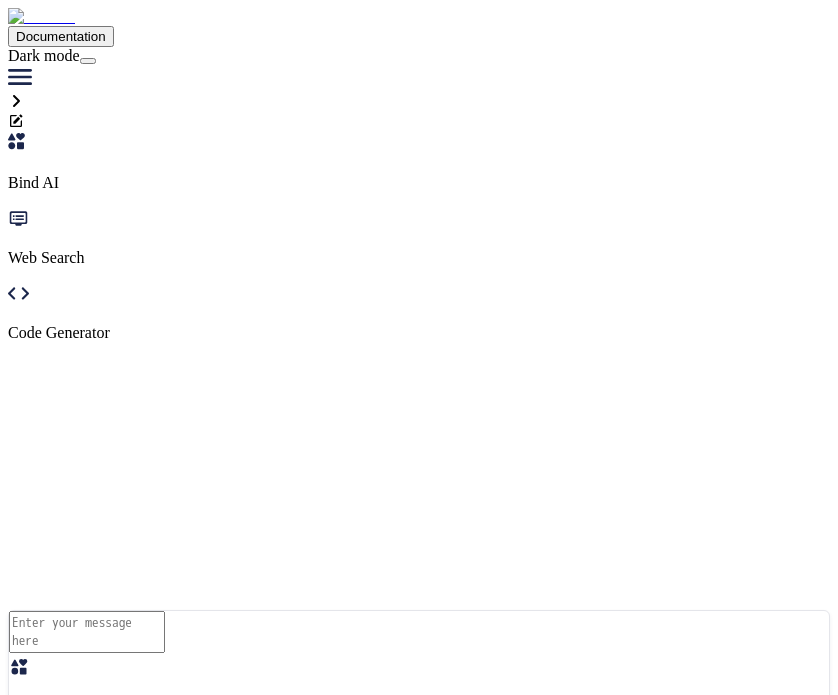 scroll, scrollTop: 0, scrollLeft: 0, axis: both 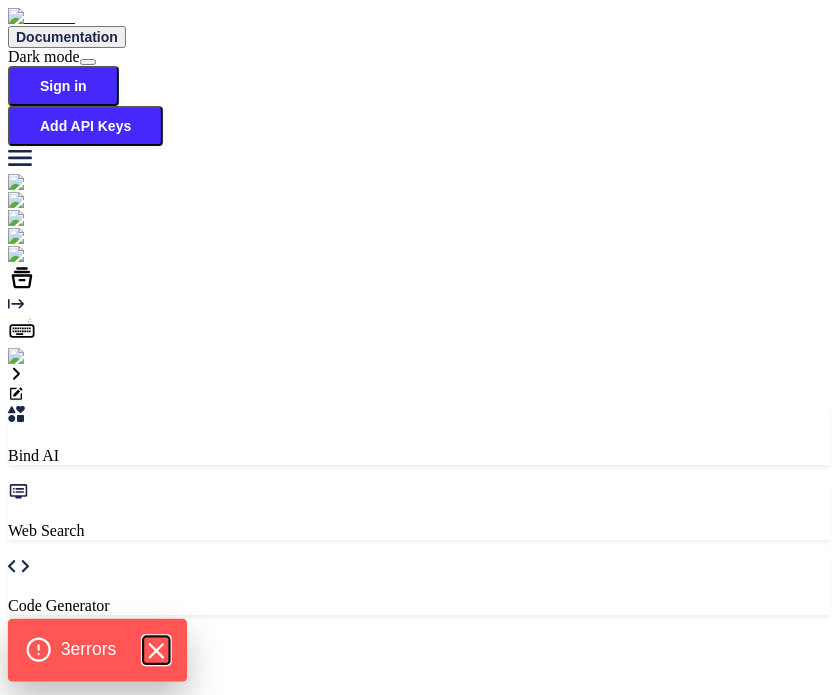 click 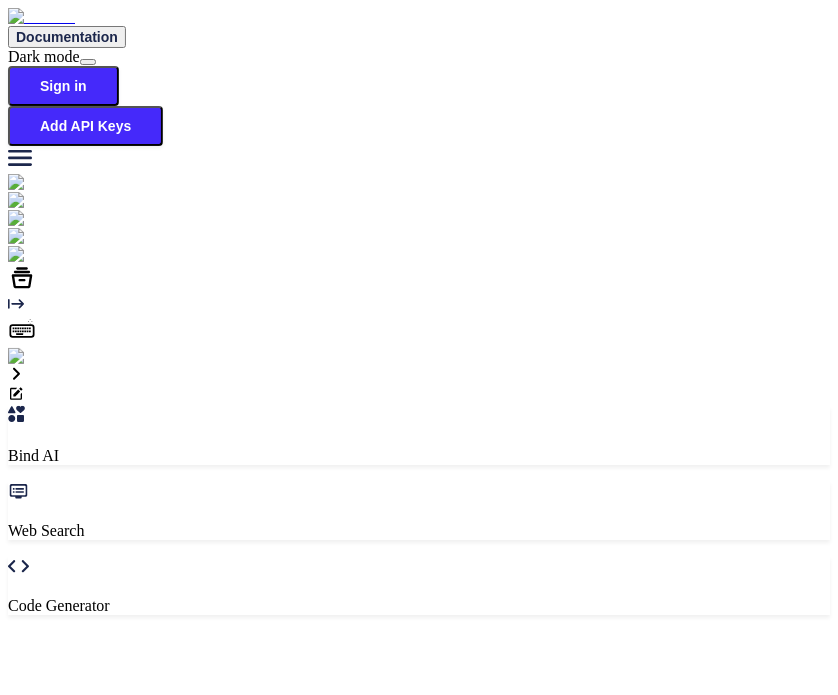 type on "x" 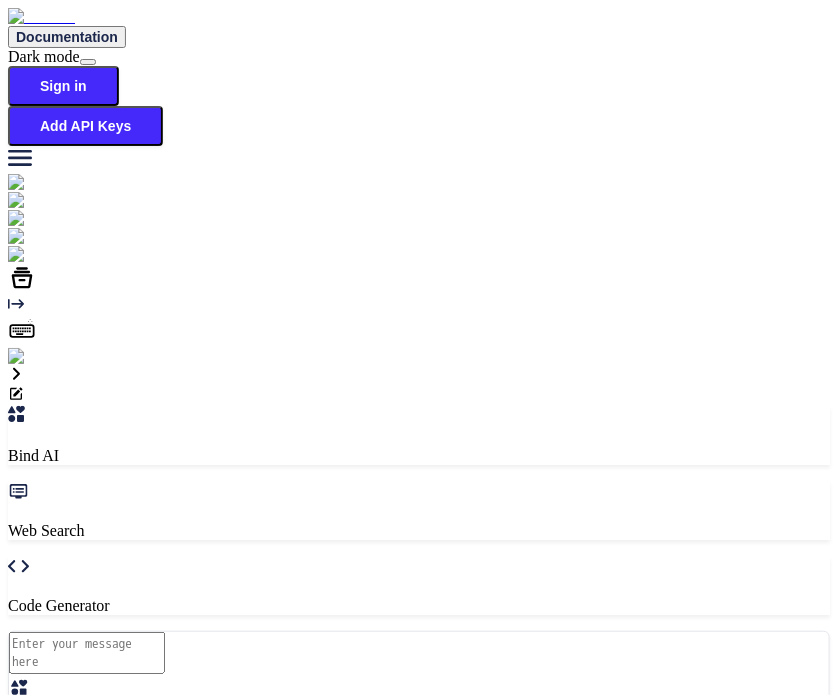 click at bounding box center [87, 653] 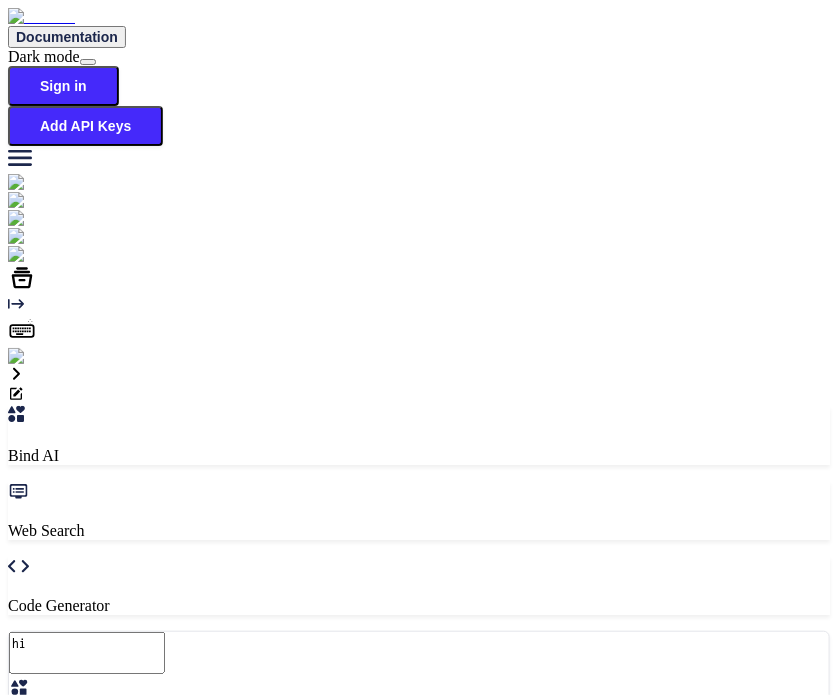 type on "hi" 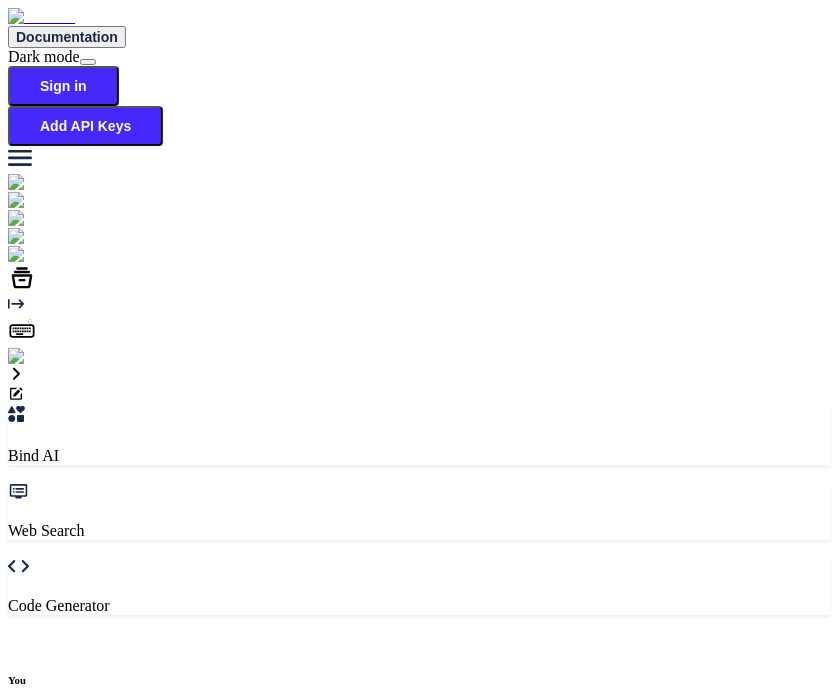 scroll, scrollTop: 7, scrollLeft: 0, axis: vertical 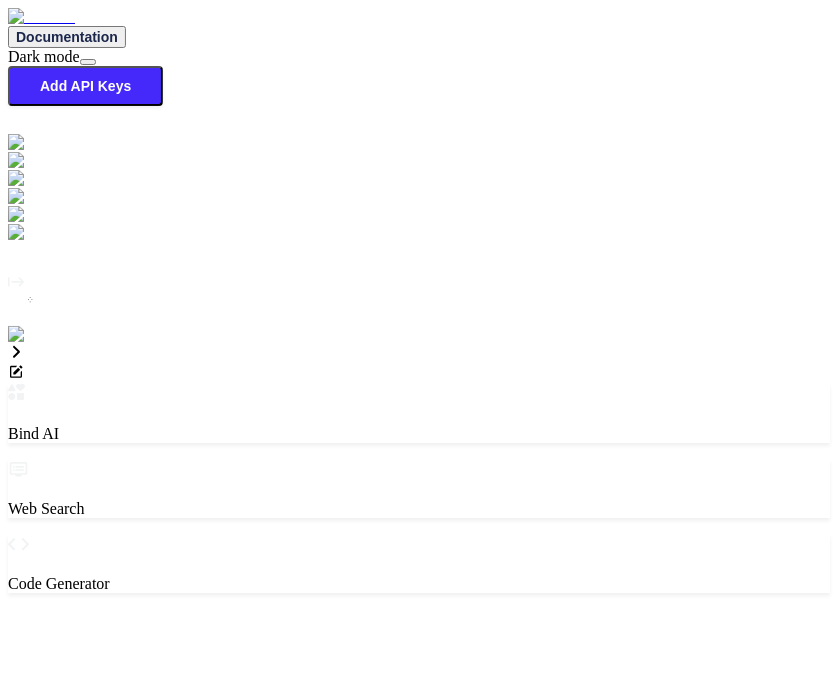 click on "Introducing DeepSeek R1 We're giving you limited access to the most advanced AI models. Try R1, Gpt-o1 mini and Codestral 25.01   Explore all Models Learn More" at bounding box center (419, 1584) 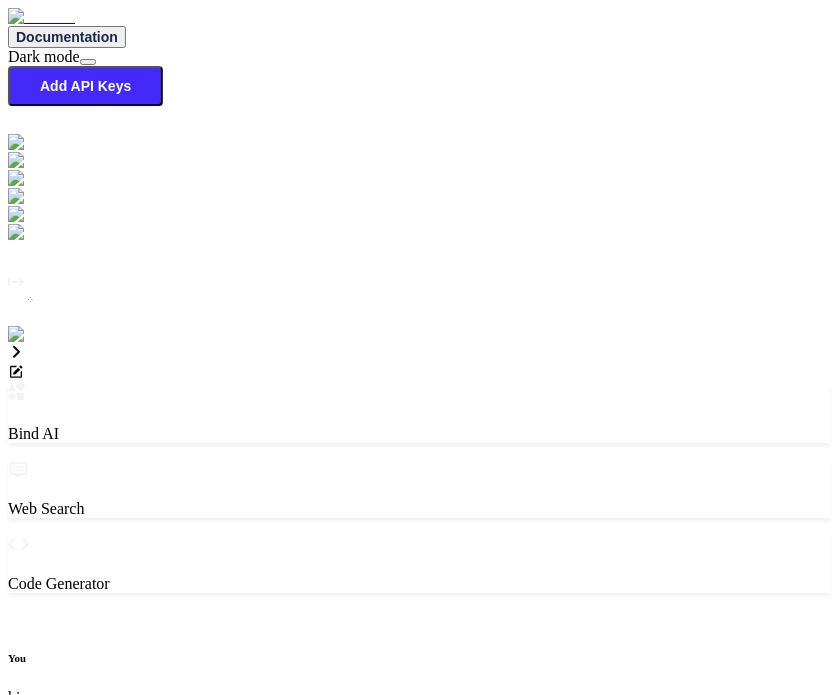 scroll, scrollTop: 8, scrollLeft: 0, axis: vertical 